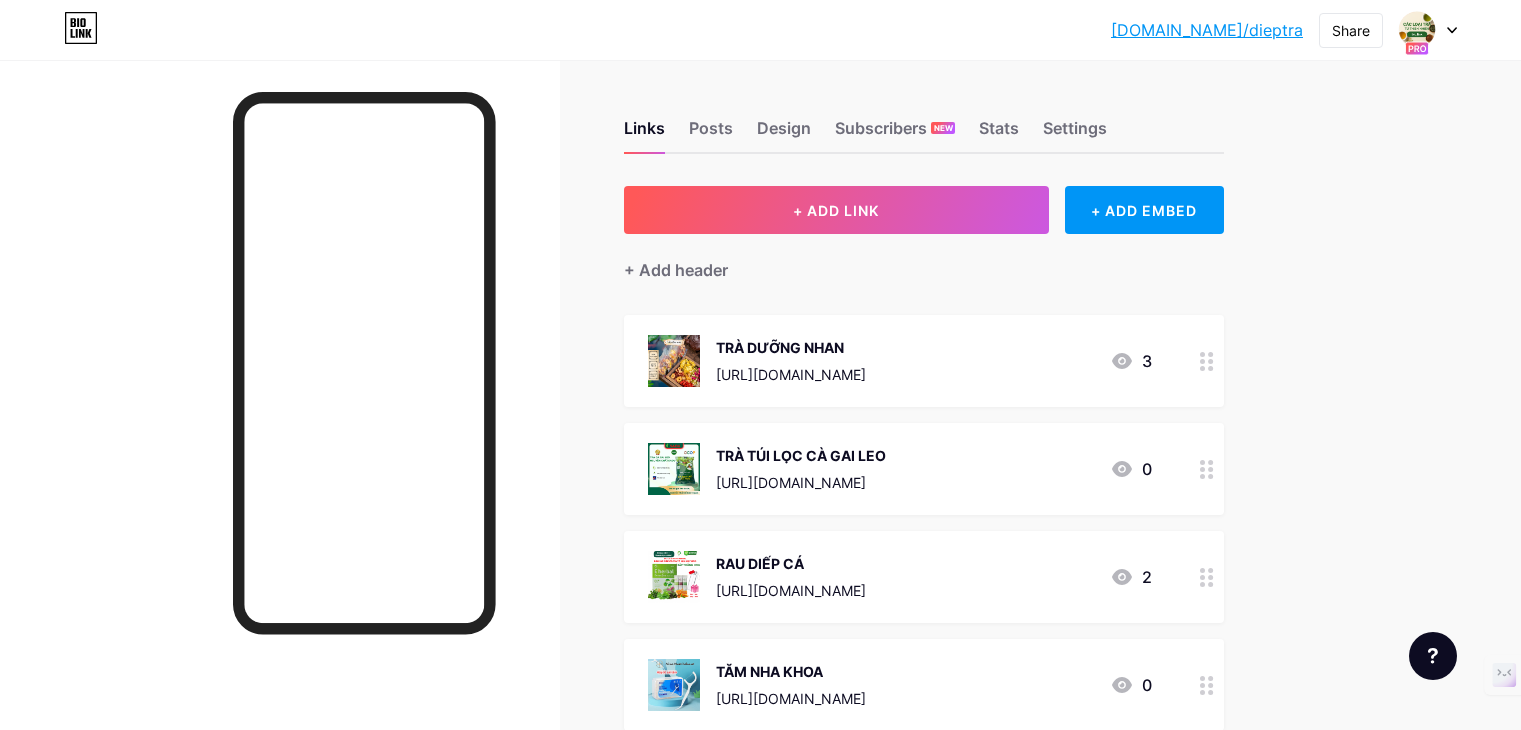 scroll, scrollTop: 0, scrollLeft: 0, axis: both 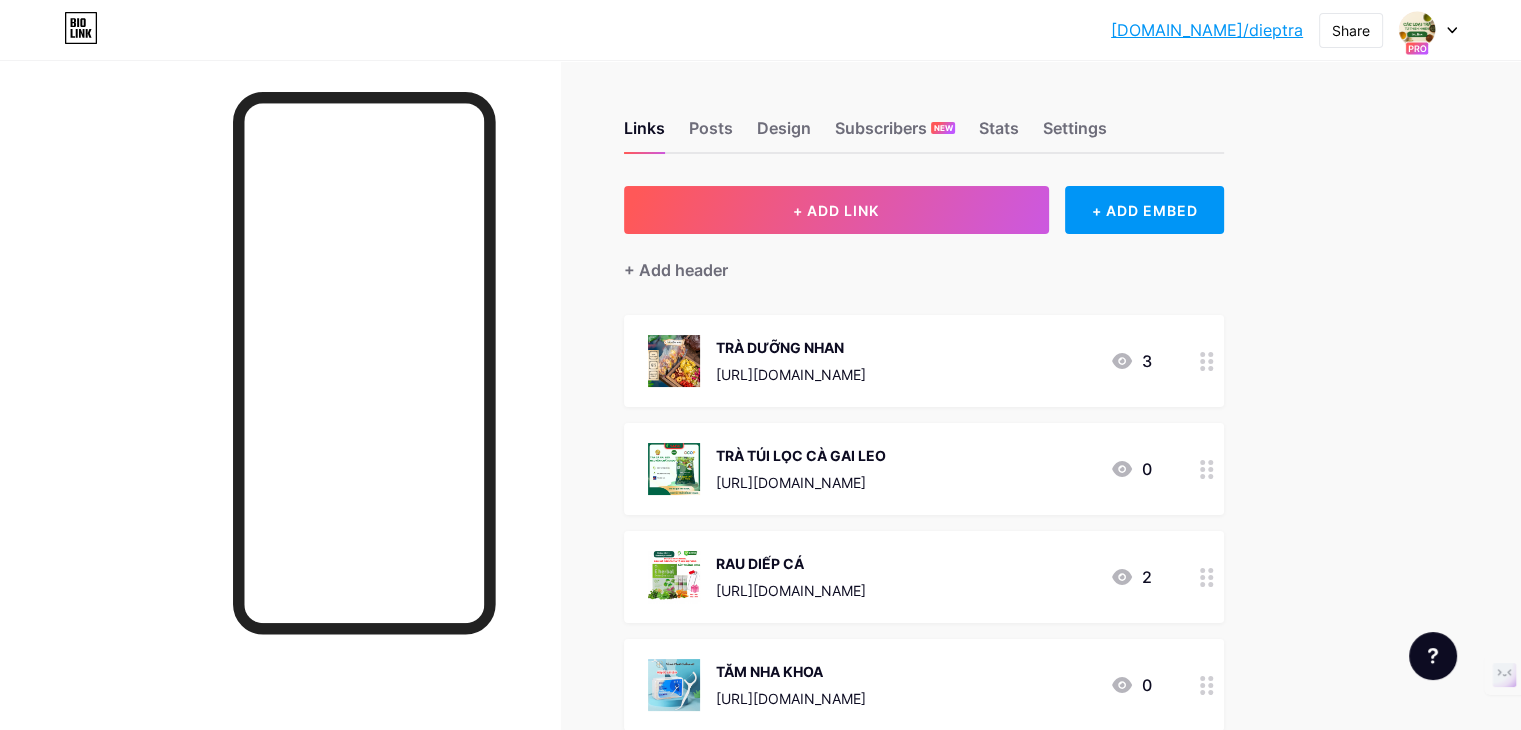 click 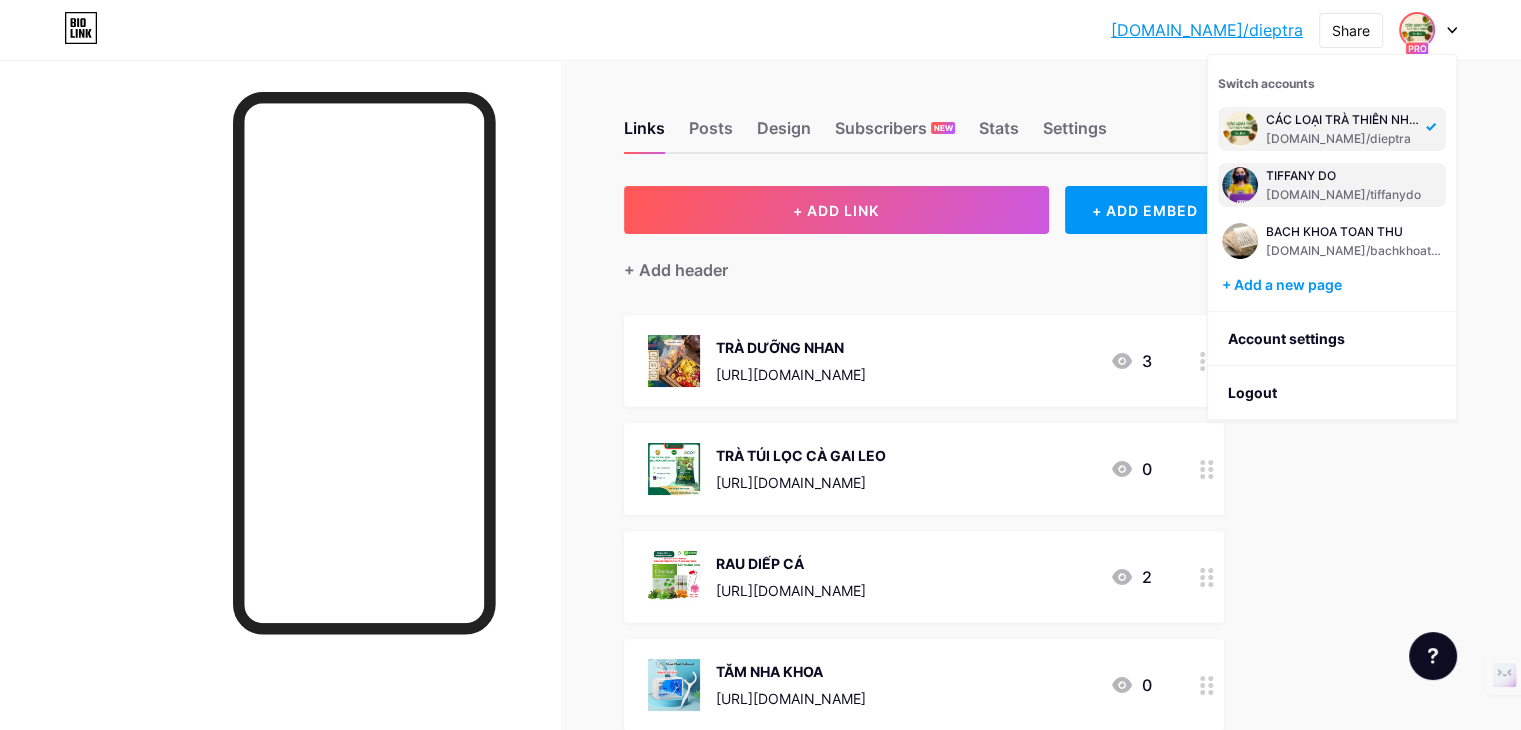click on "[DOMAIN_NAME]/tiffanydo" at bounding box center [1343, 195] 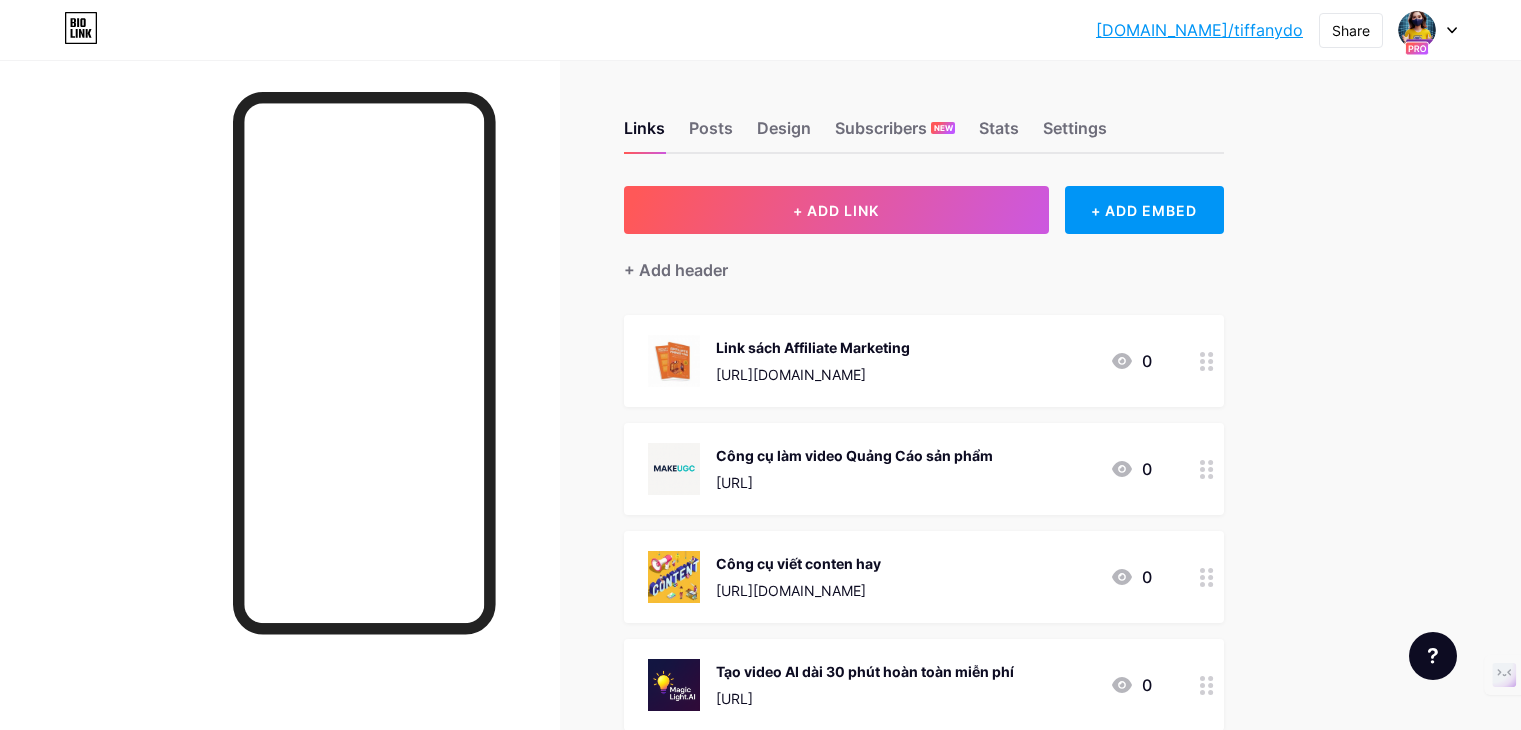 scroll, scrollTop: 0, scrollLeft: 0, axis: both 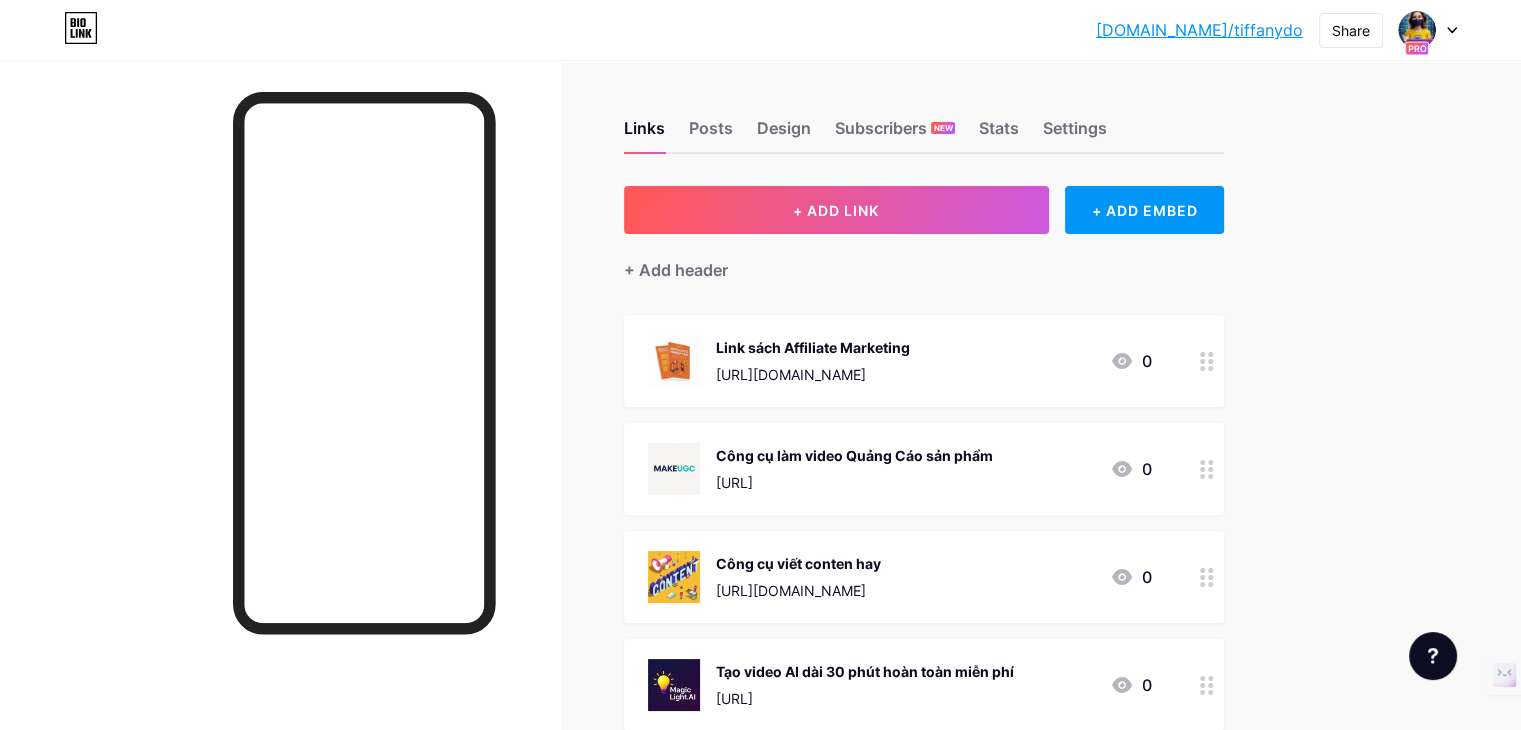 click 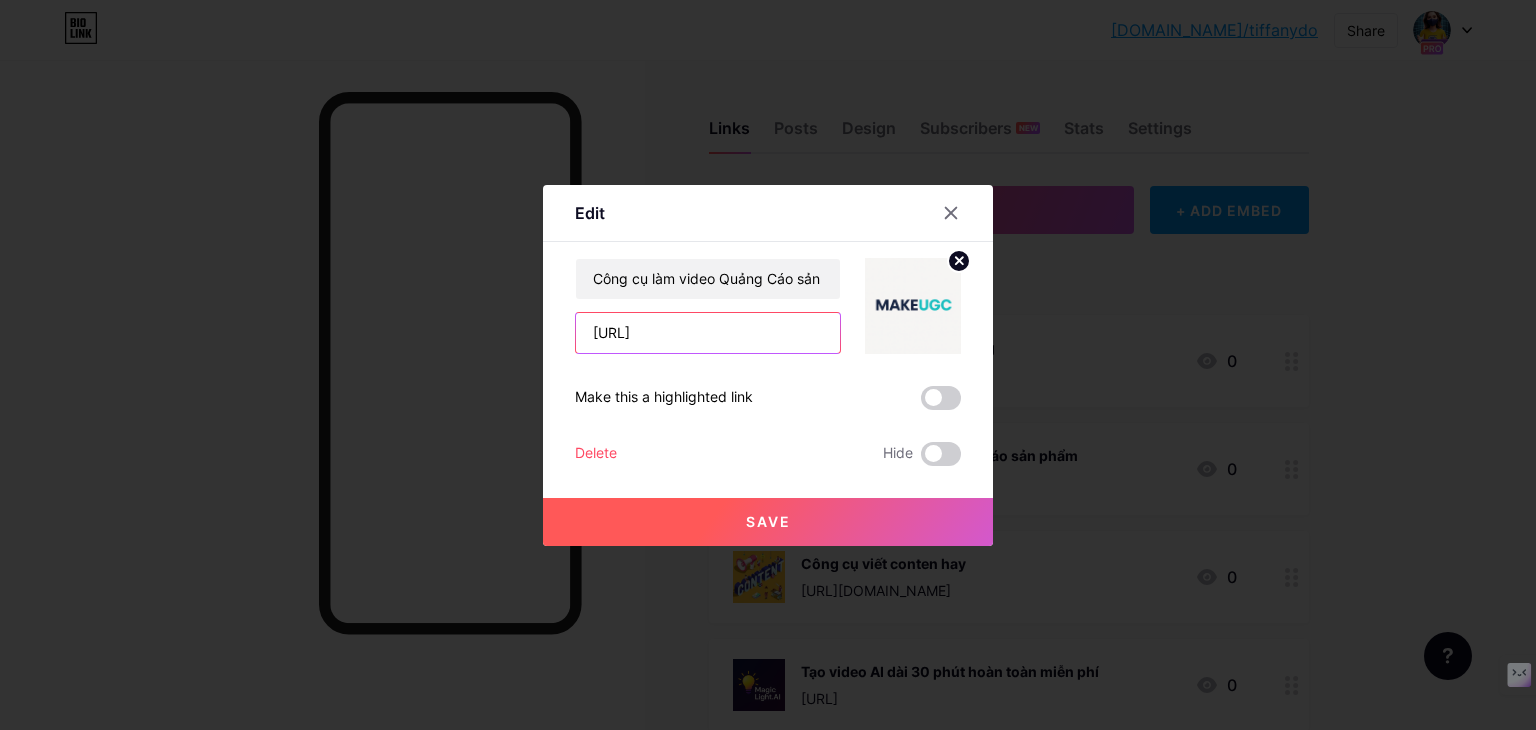 click on "[URL]" at bounding box center [708, 333] 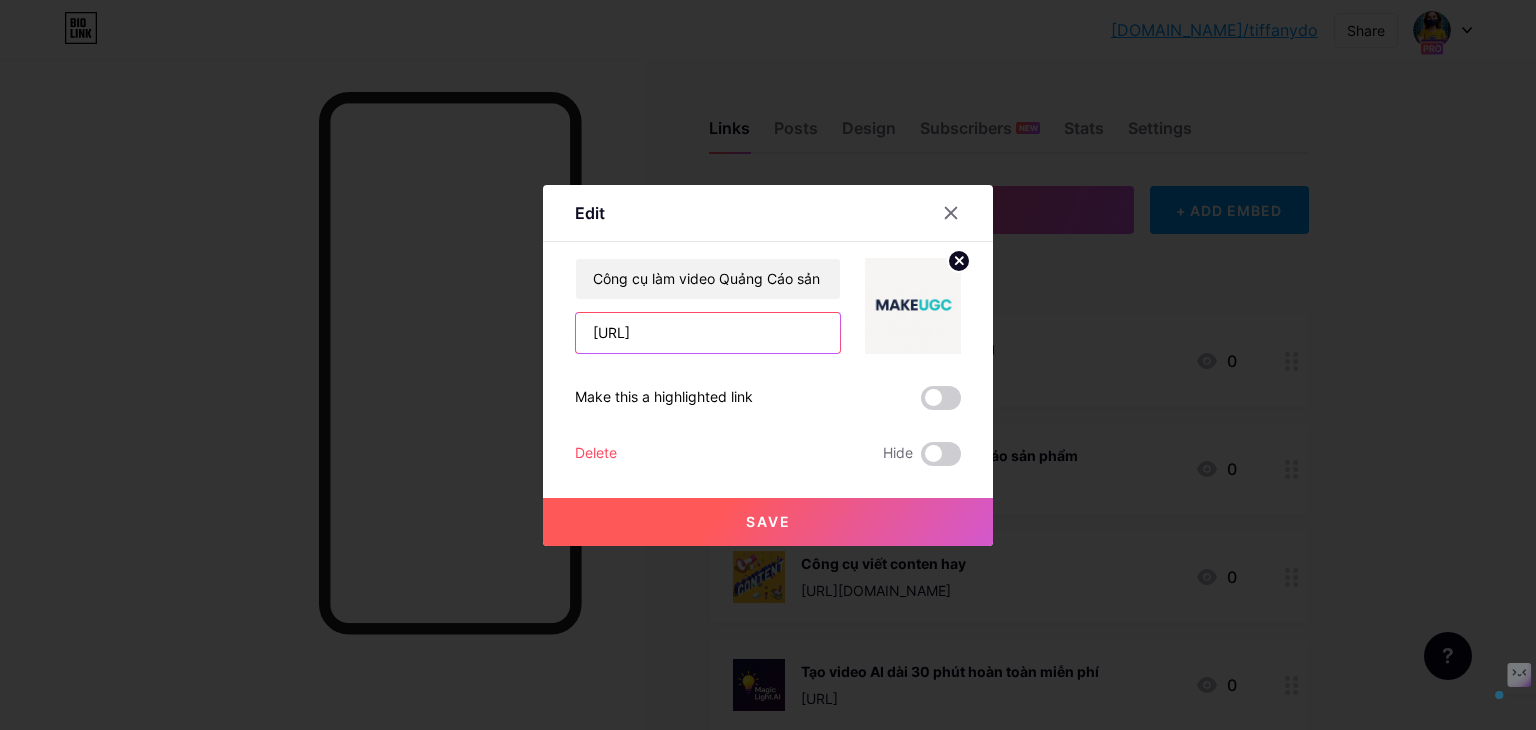 click on "[URL]" at bounding box center (708, 333) 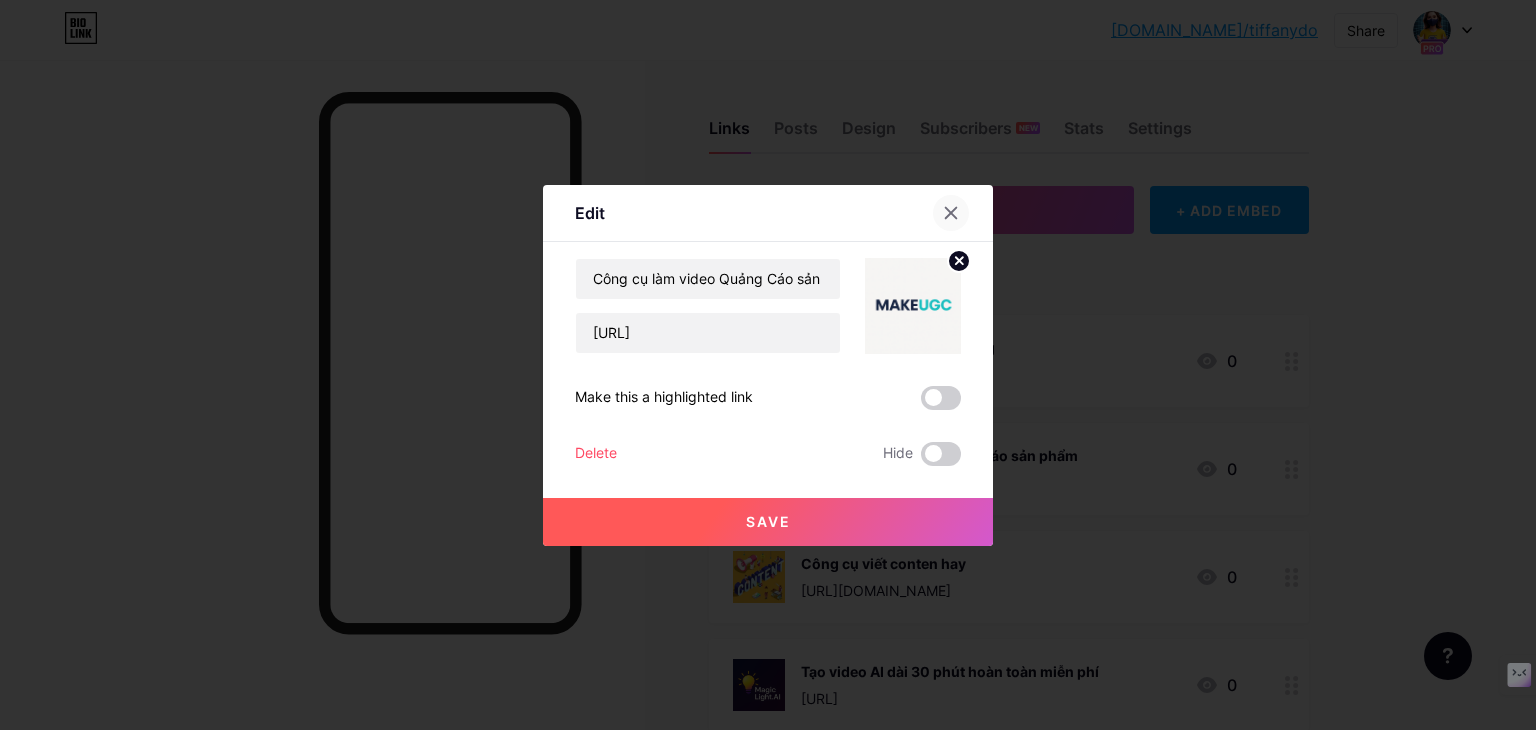 click 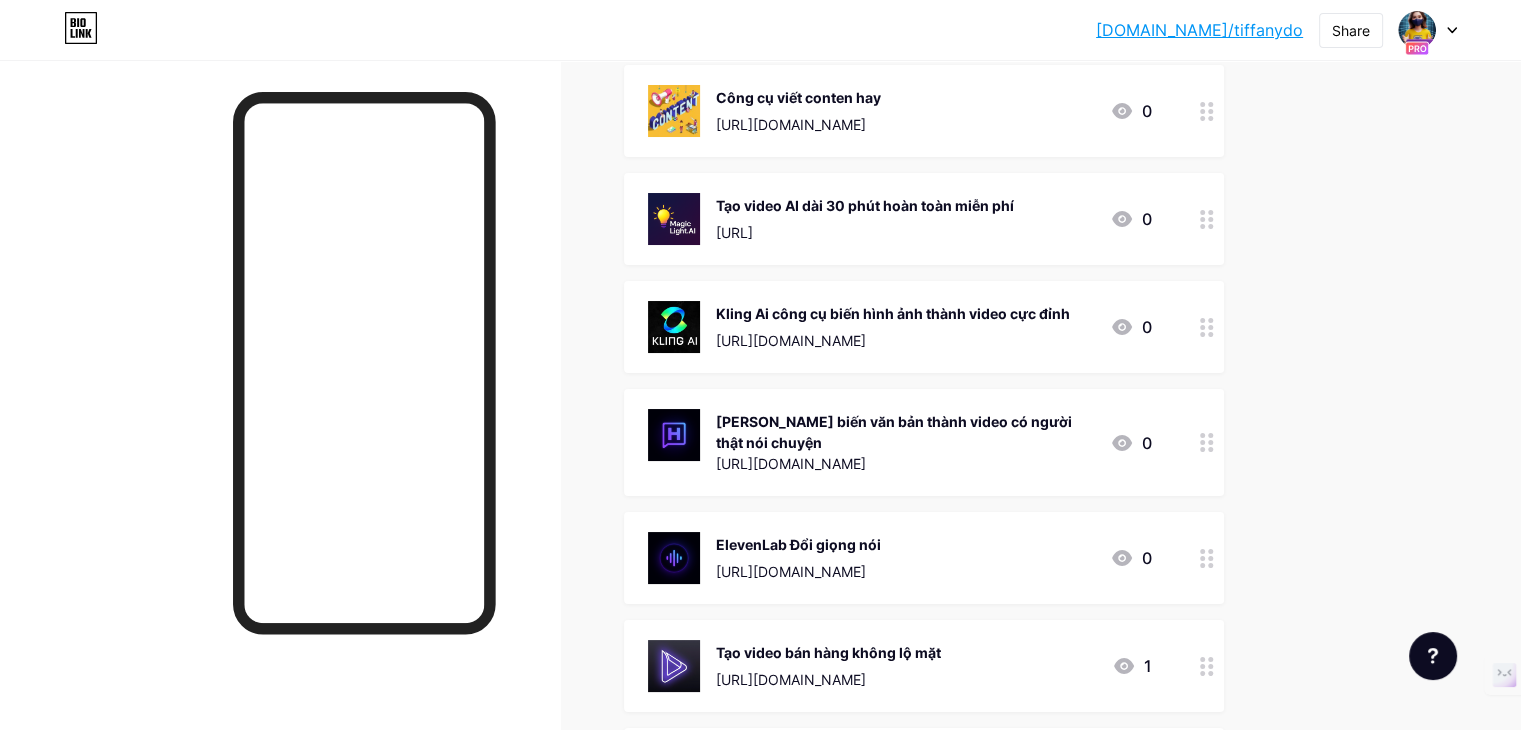 scroll, scrollTop: 500, scrollLeft: 0, axis: vertical 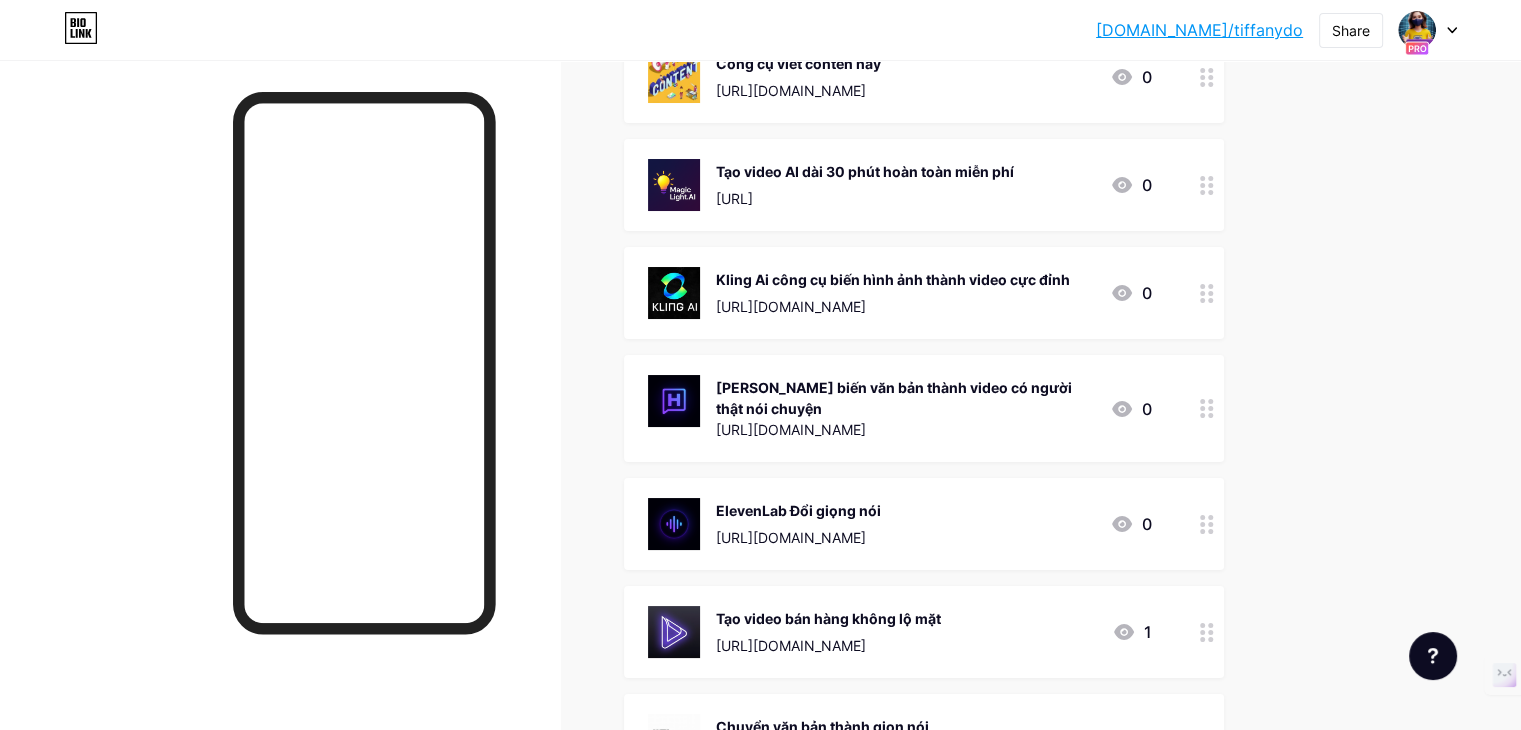 click 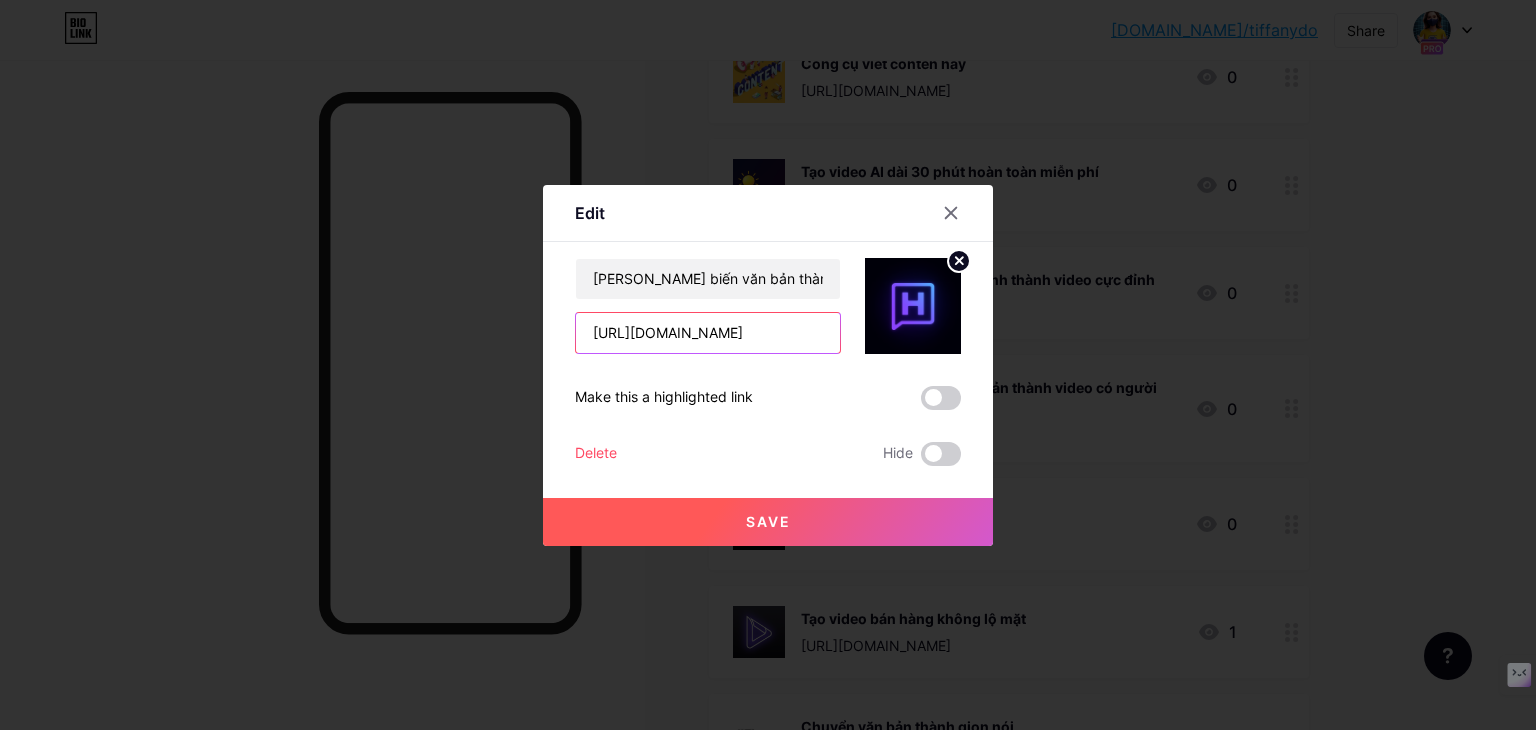 click on "[URL][DOMAIN_NAME]" at bounding box center [708, 333] 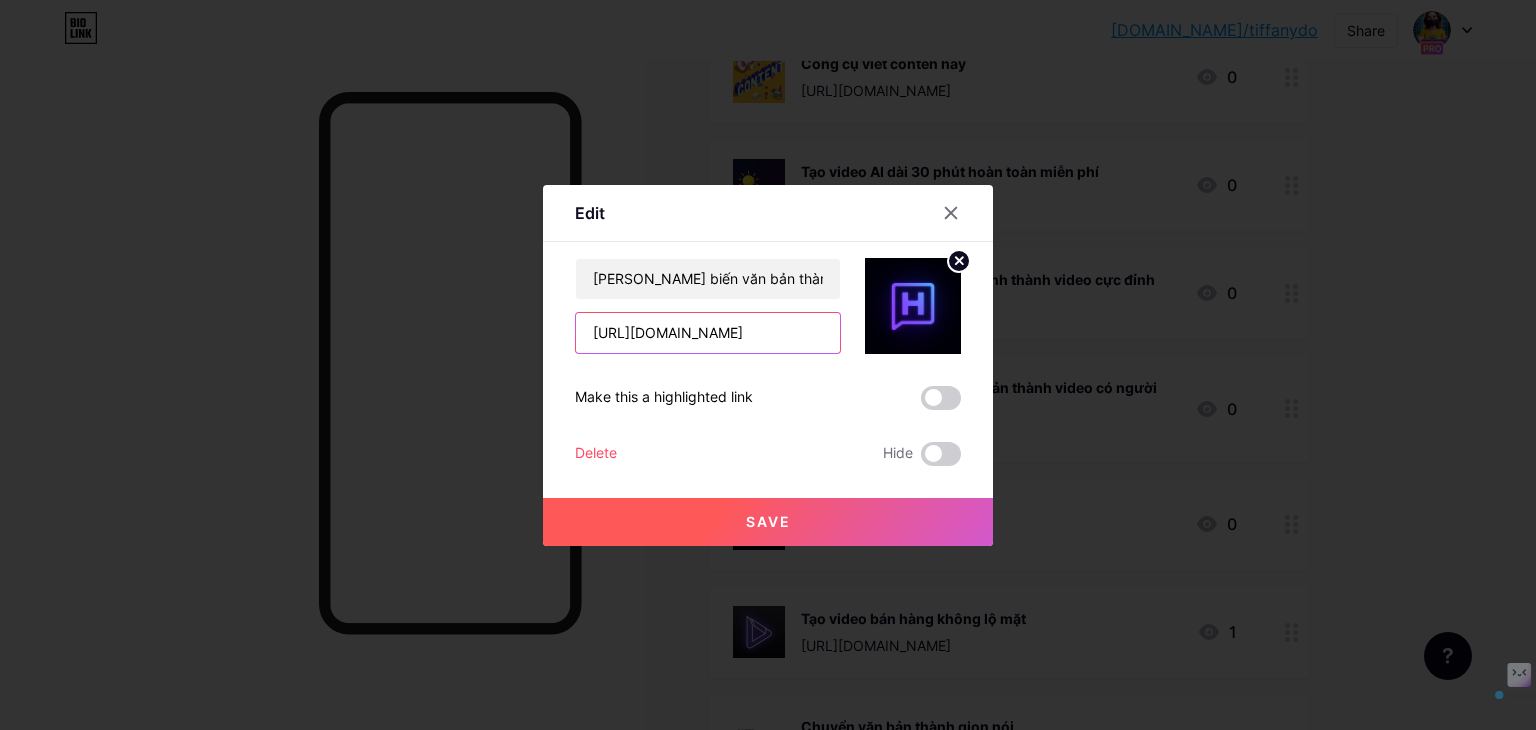 click on "[URL][DOMAIN_NAME]" at bounding box center [708, 333] 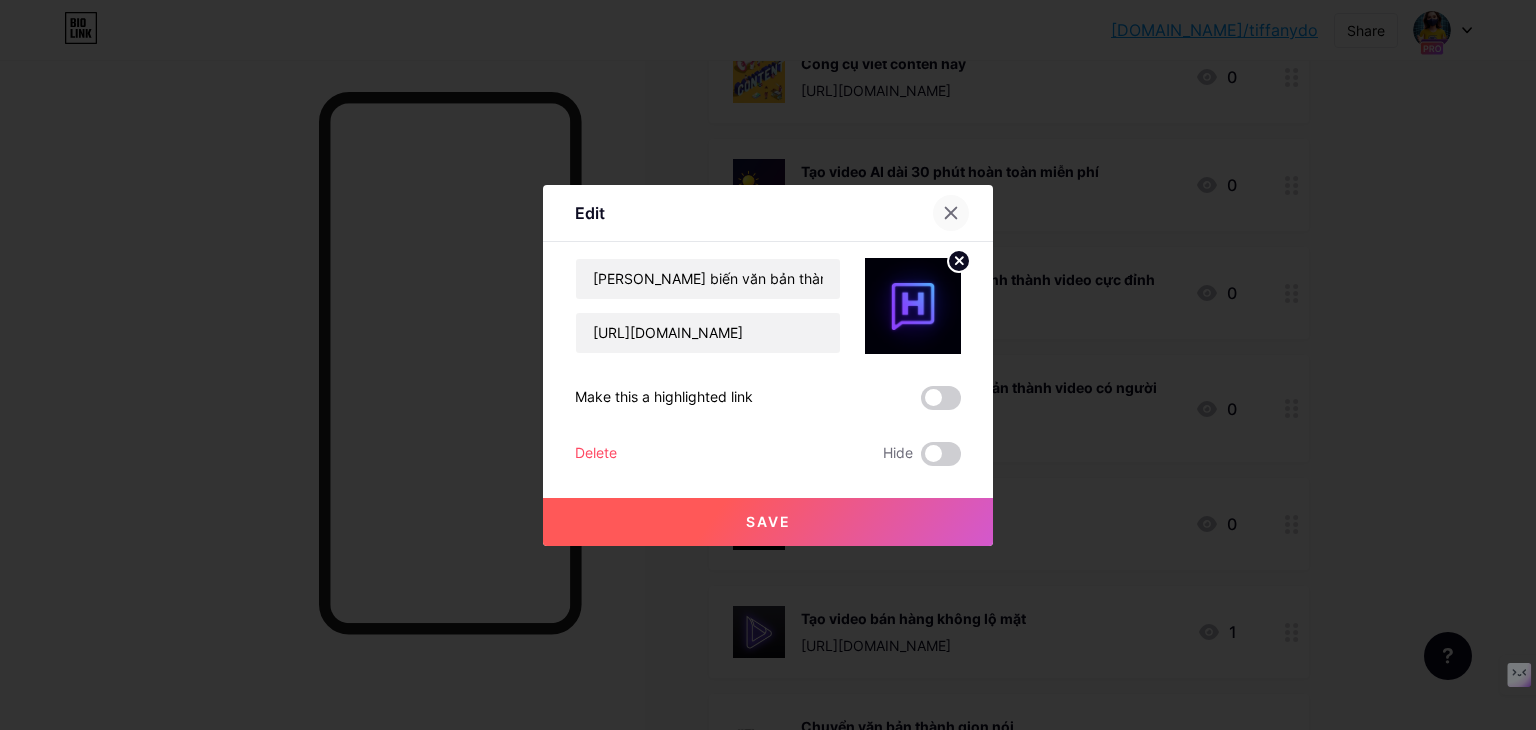 click at bounding box center [951, 213] 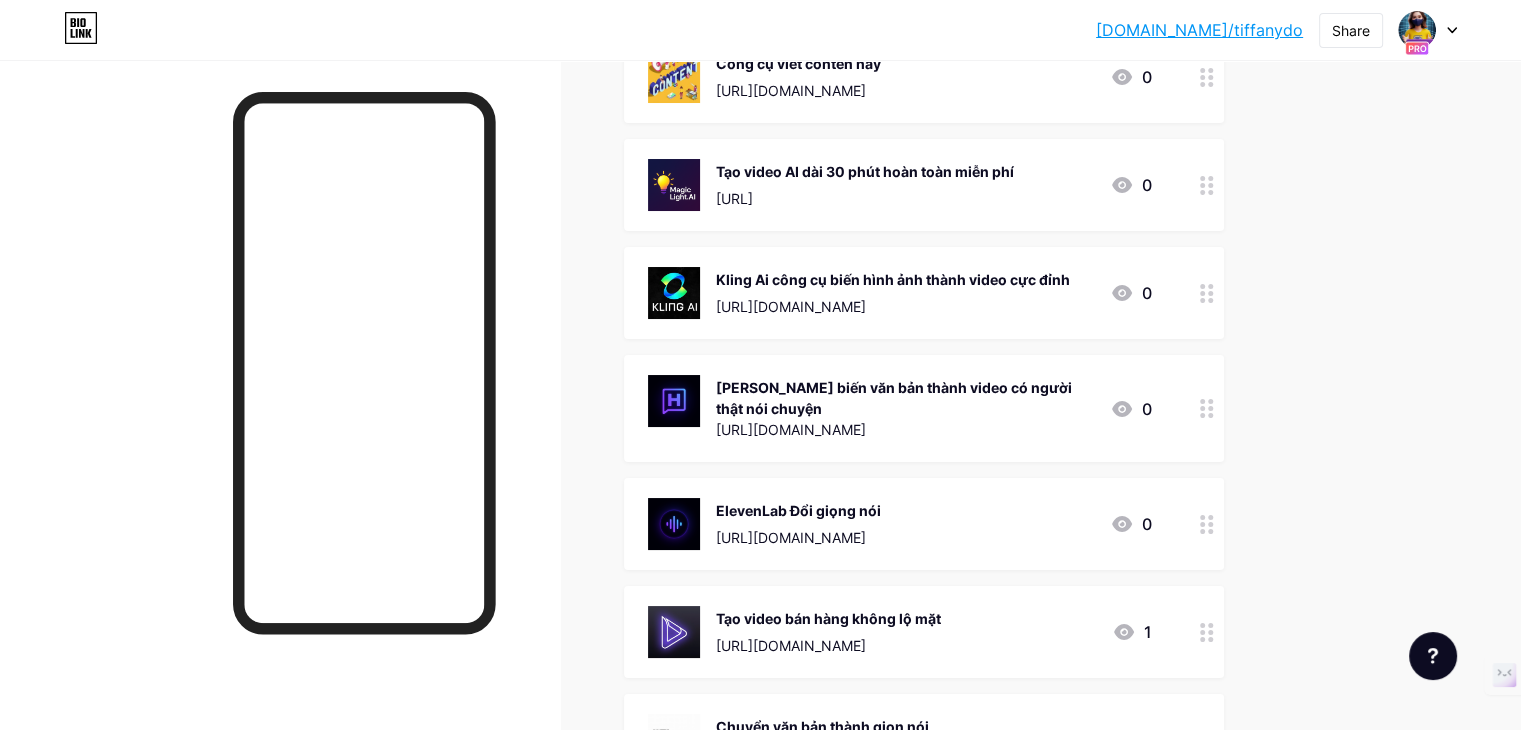 click 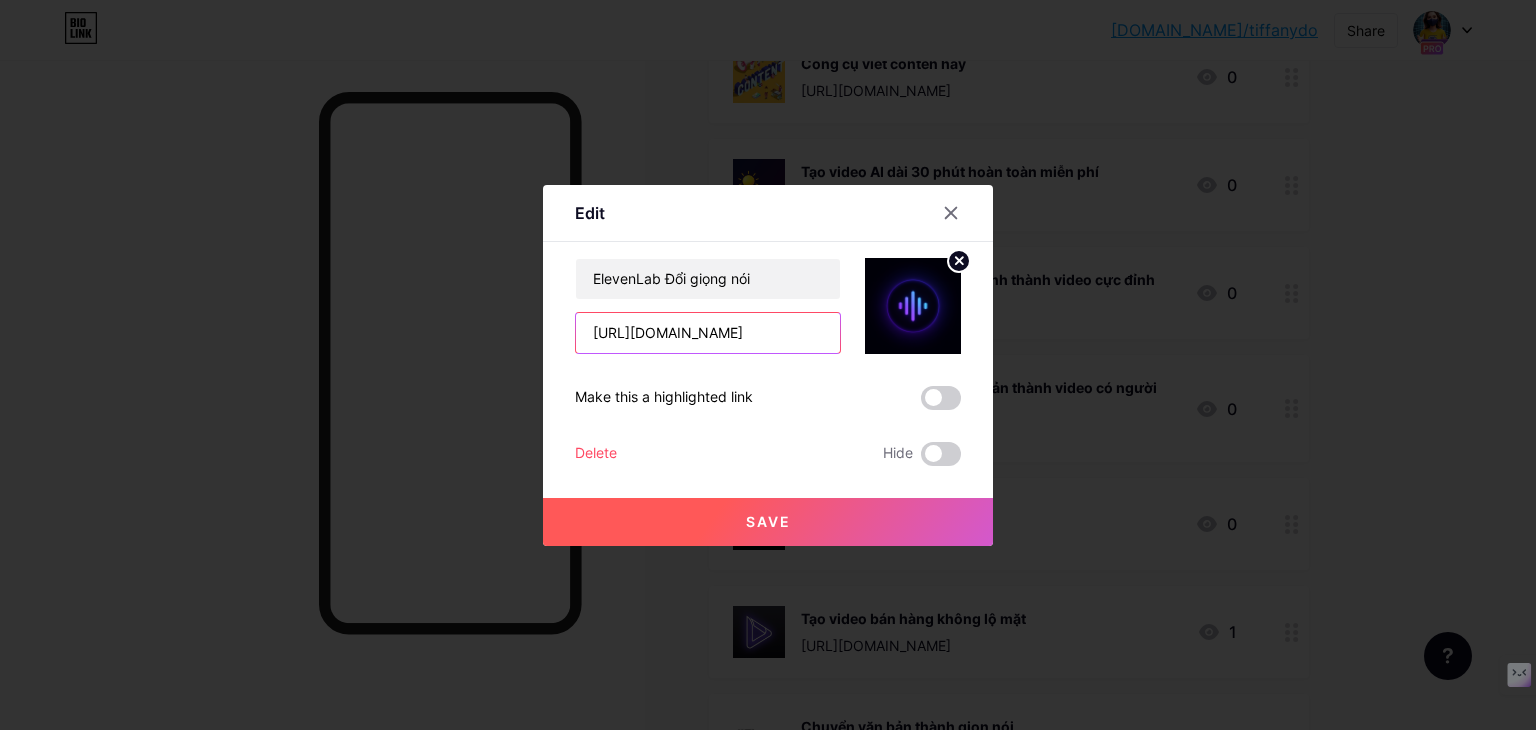 click on "[URL][DOMAIN_NAME]" at bounding box center [708, 333] 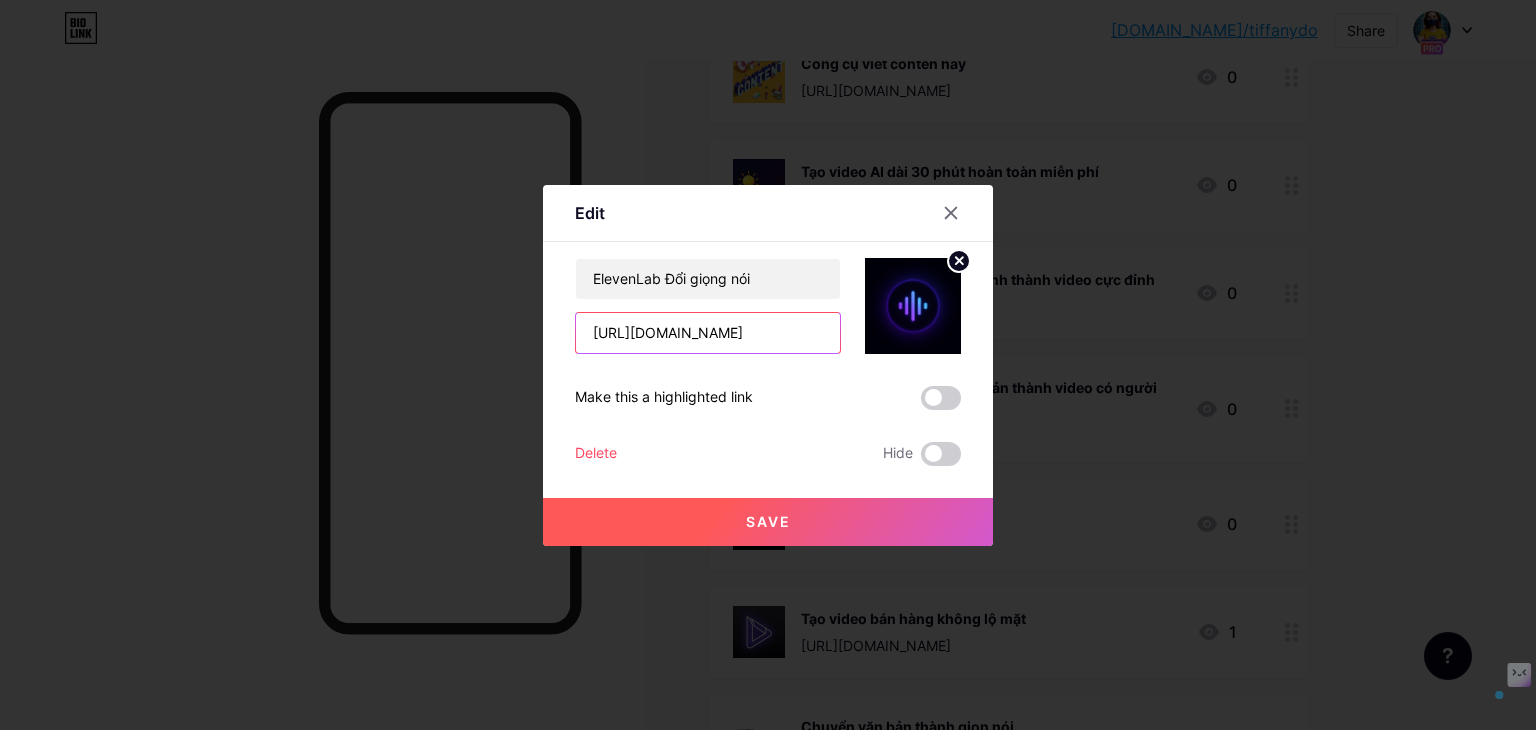 click on "[URL][DOMAIN_NAME]" at bounding box center [708, 333] 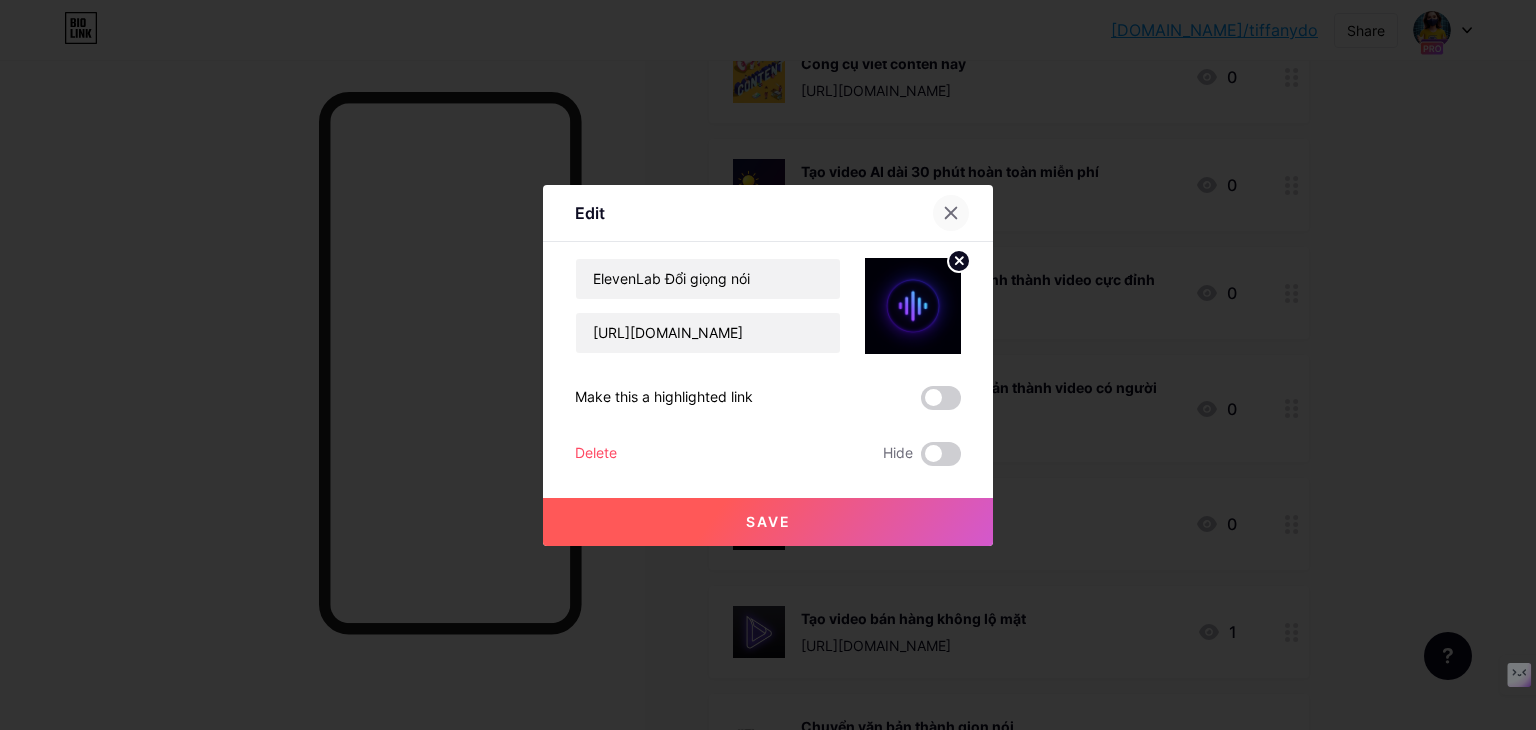 click 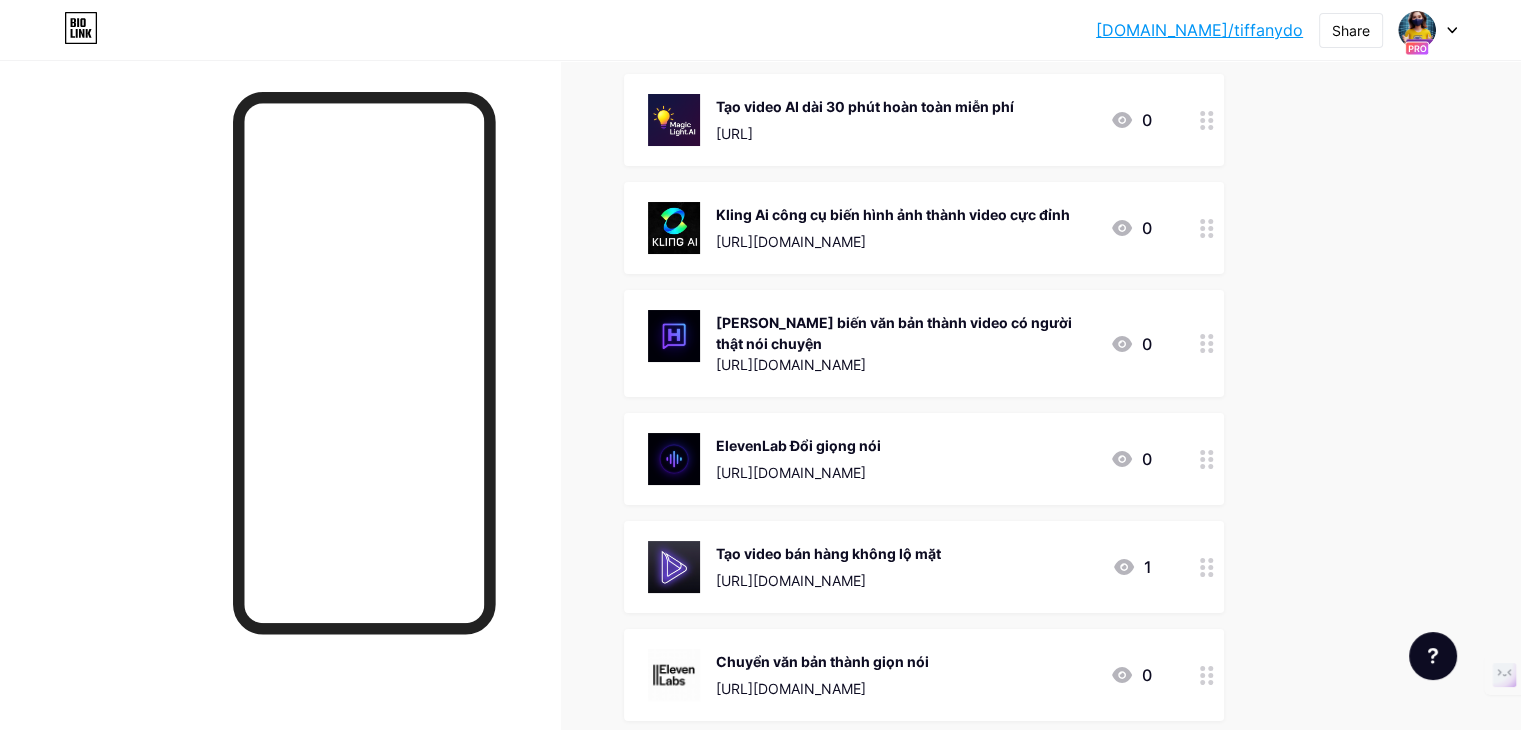 scroll, scrollTop: 600, scrollLeft: 0, axis: vertical 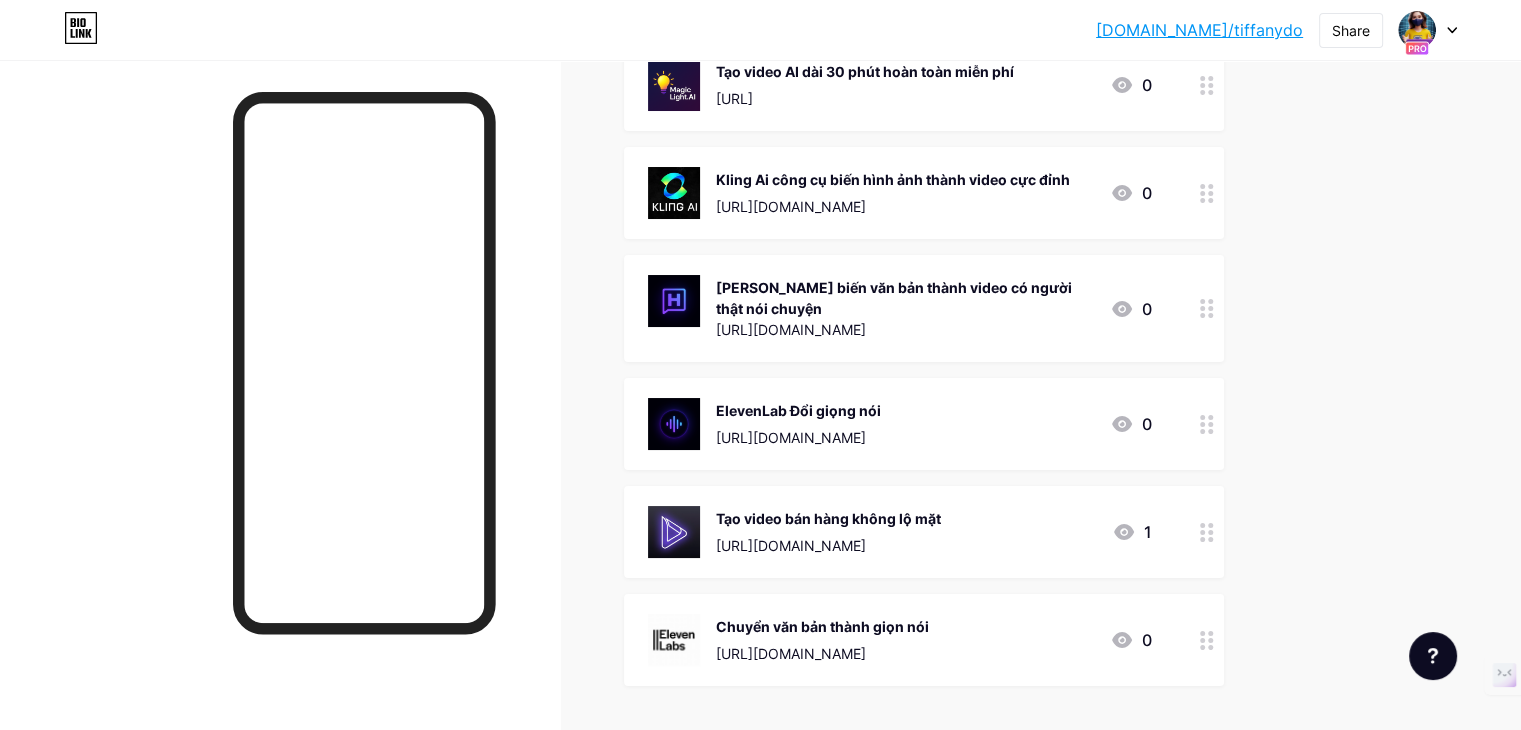 click 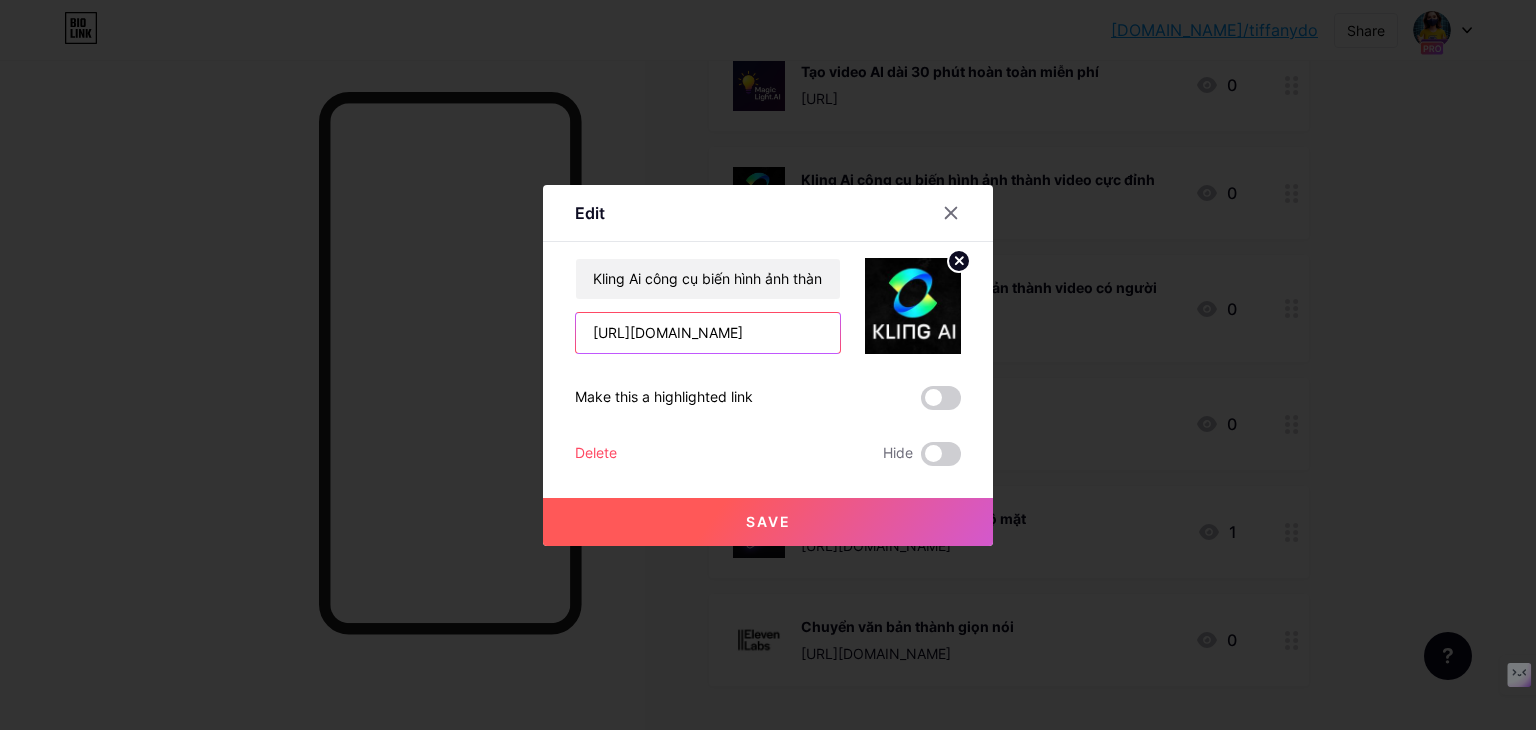 click on "[URL][DOMAIN_NAME]" at bounding box center (708, 333) 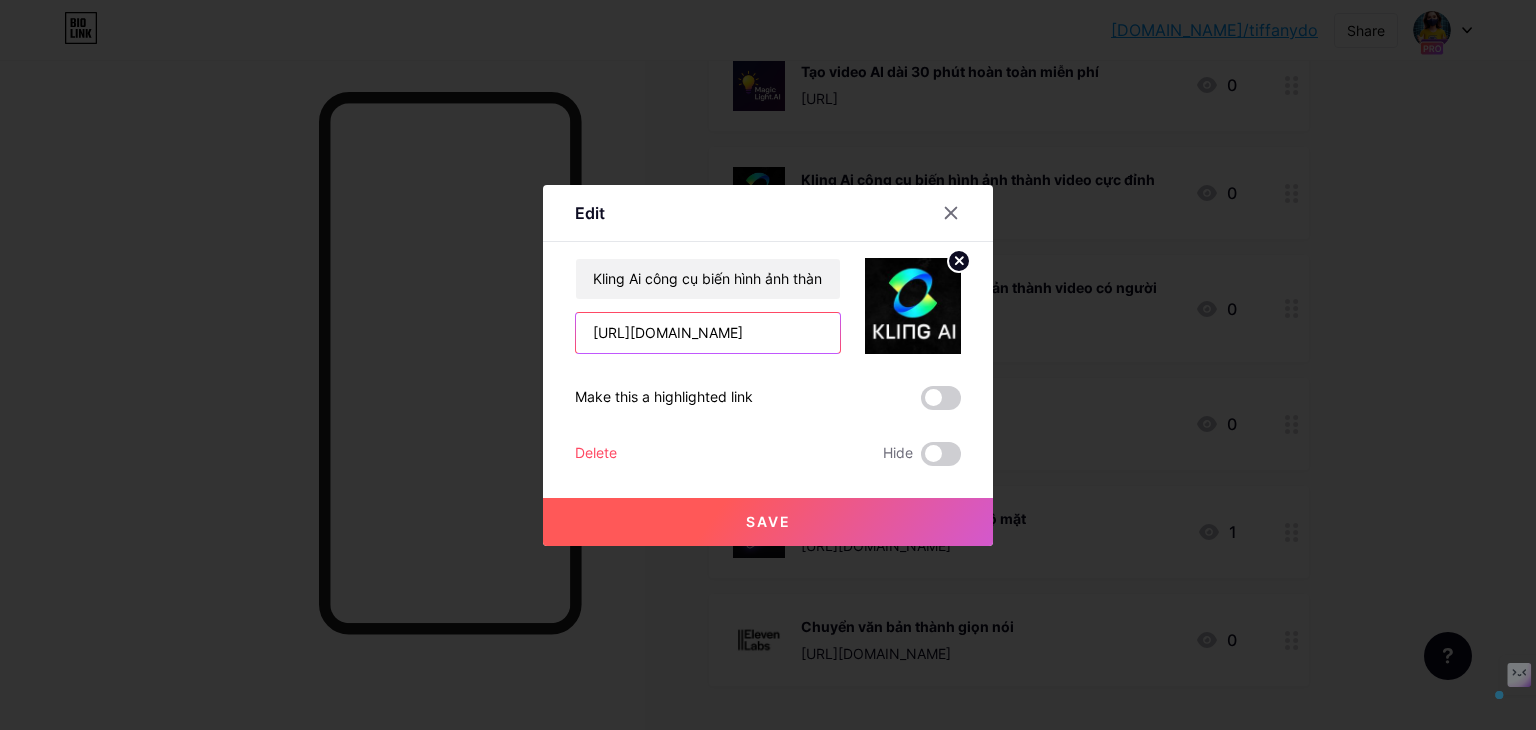 click on "[URL][DOMAIN_NAME]" at bounding box center (708, 333) 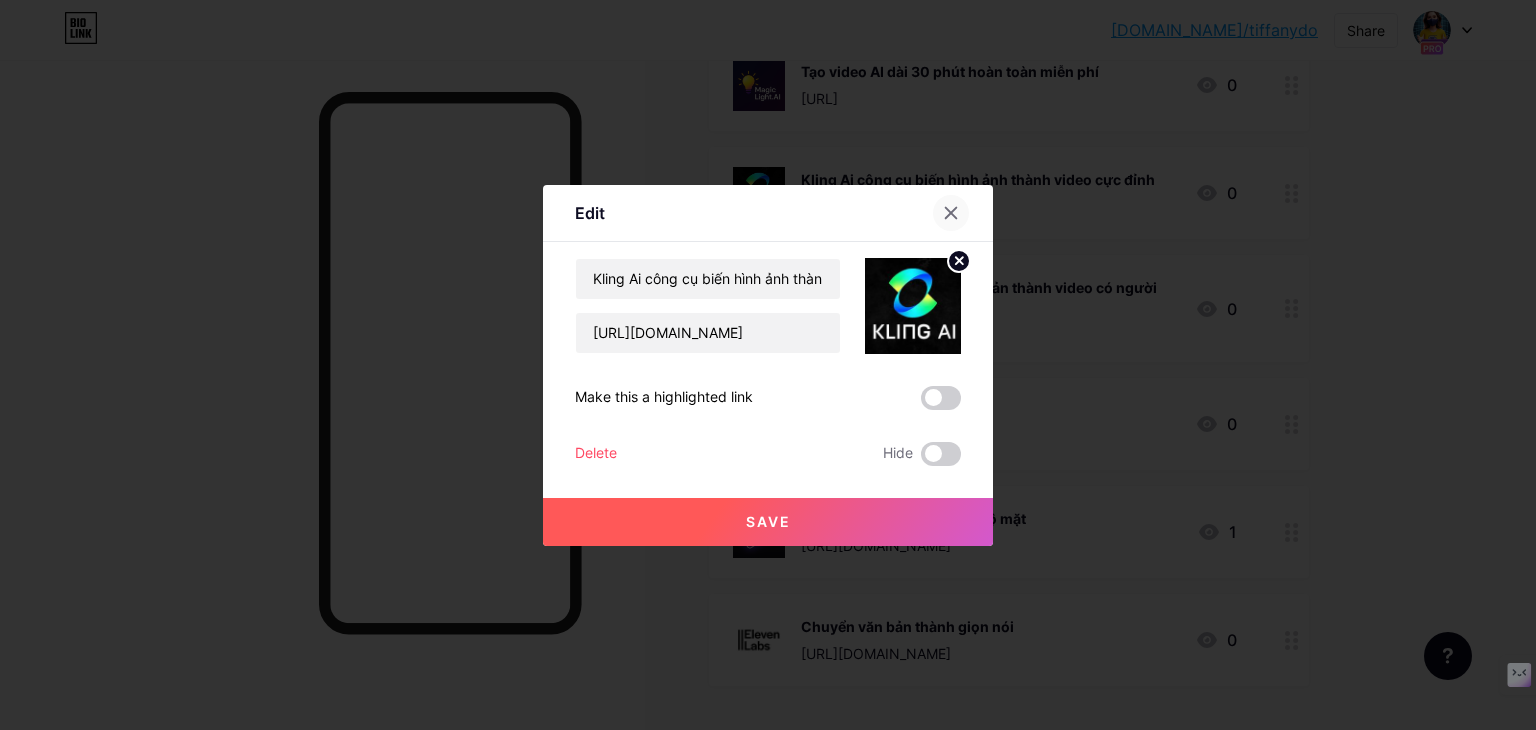 click at bounding box center [951, 213] 